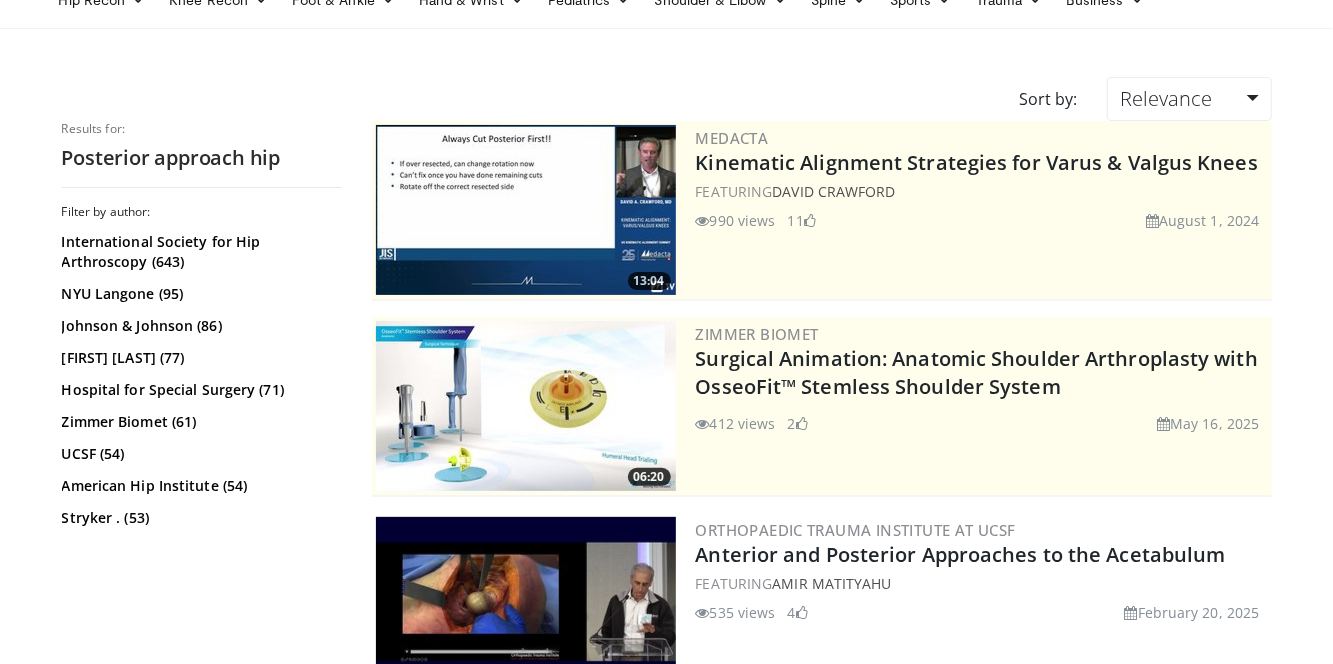 scroll, scrollTop: 86, scrollLeft: 0, axis: vertical 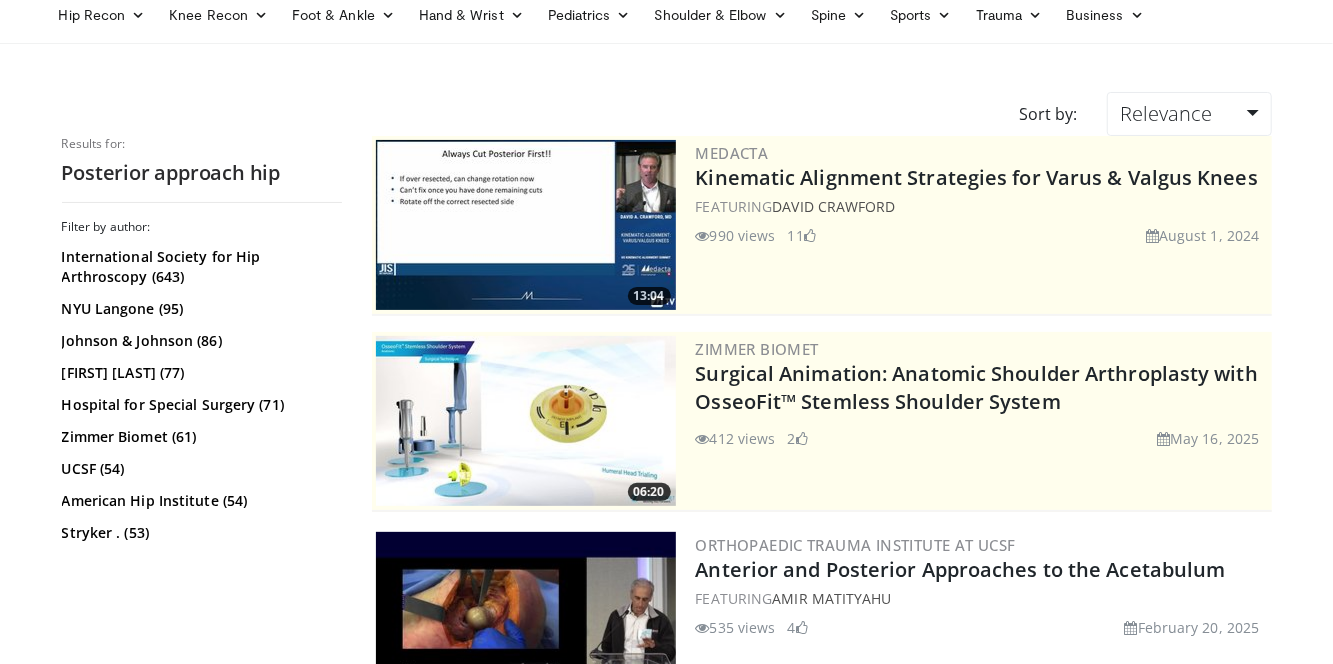 click on "David Crawford" at bounding box center [833, 206] 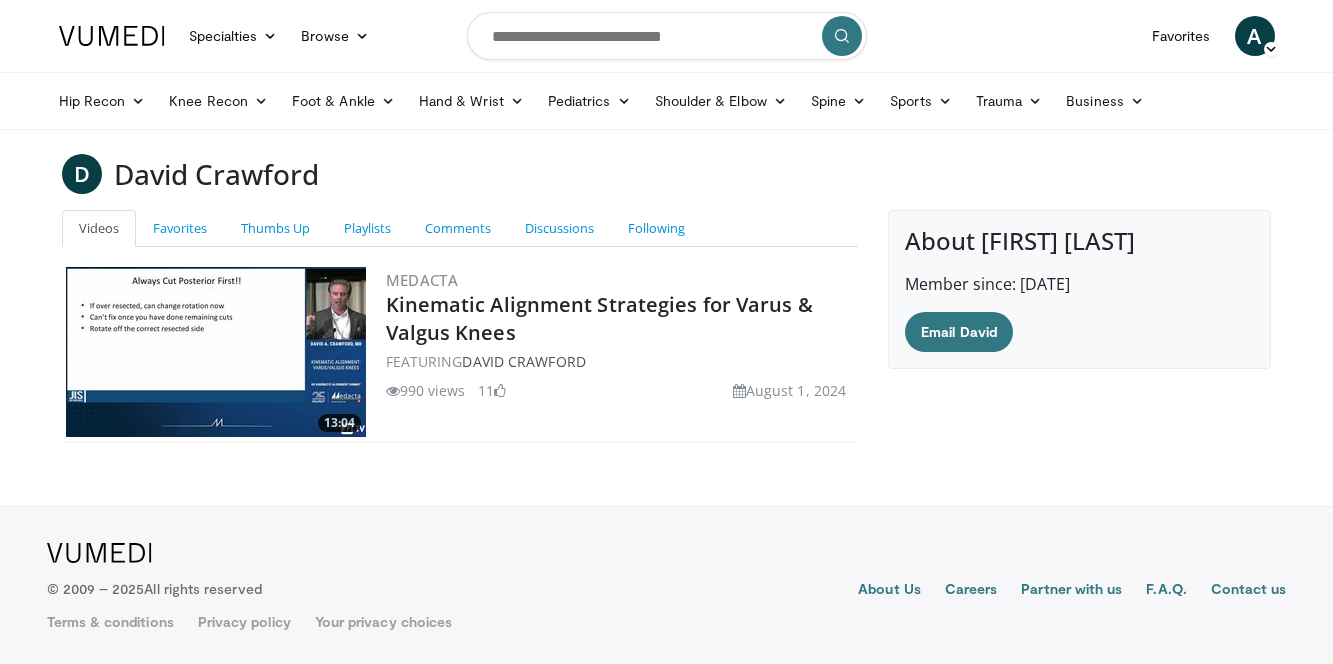 scroll, scrollTop: 0, scrollLeft: 0, axis: both 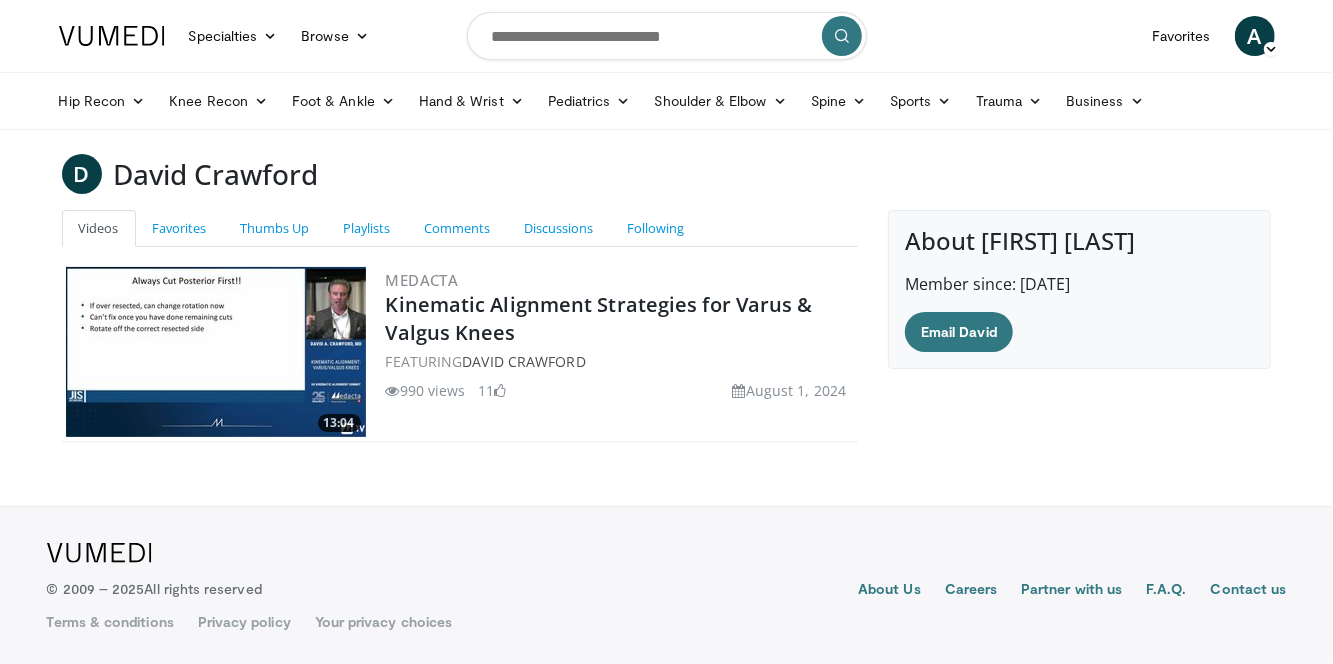 click on "Kinematic Alignment Strategies for Varus & Valgus Knees" at bounding box center [599, 318] 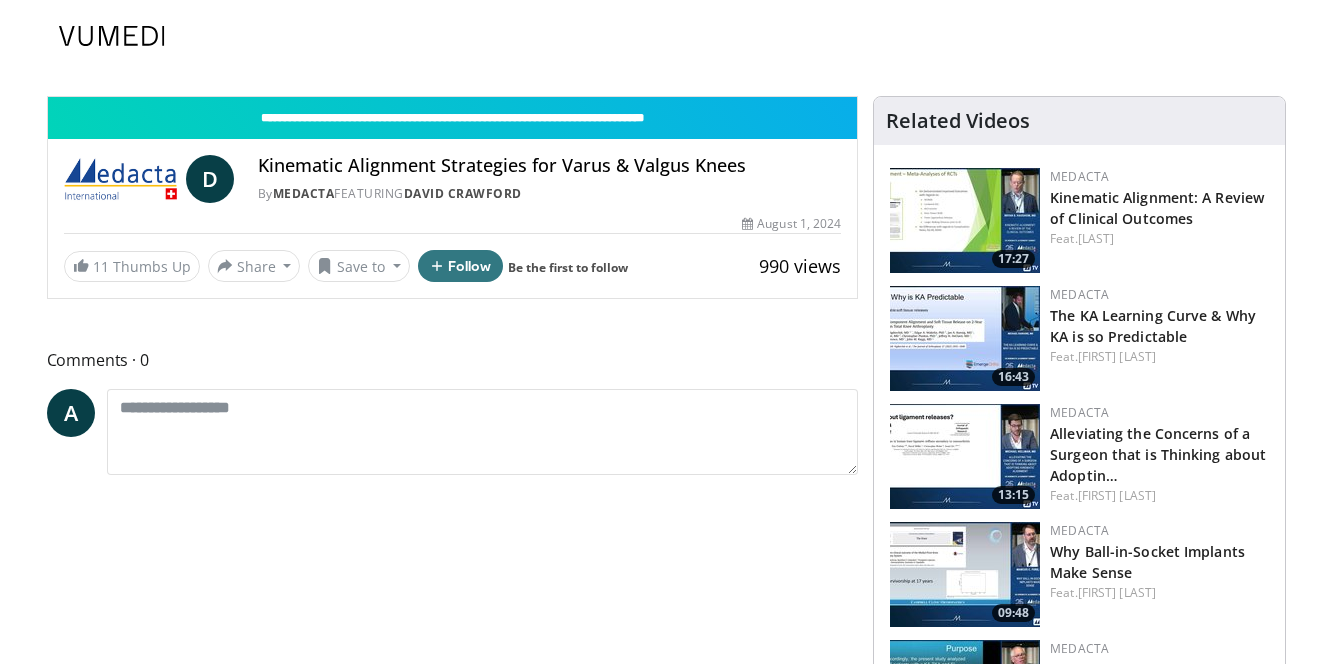 scroll, scrollTop: 0, scrollLeft: 0, axis: both 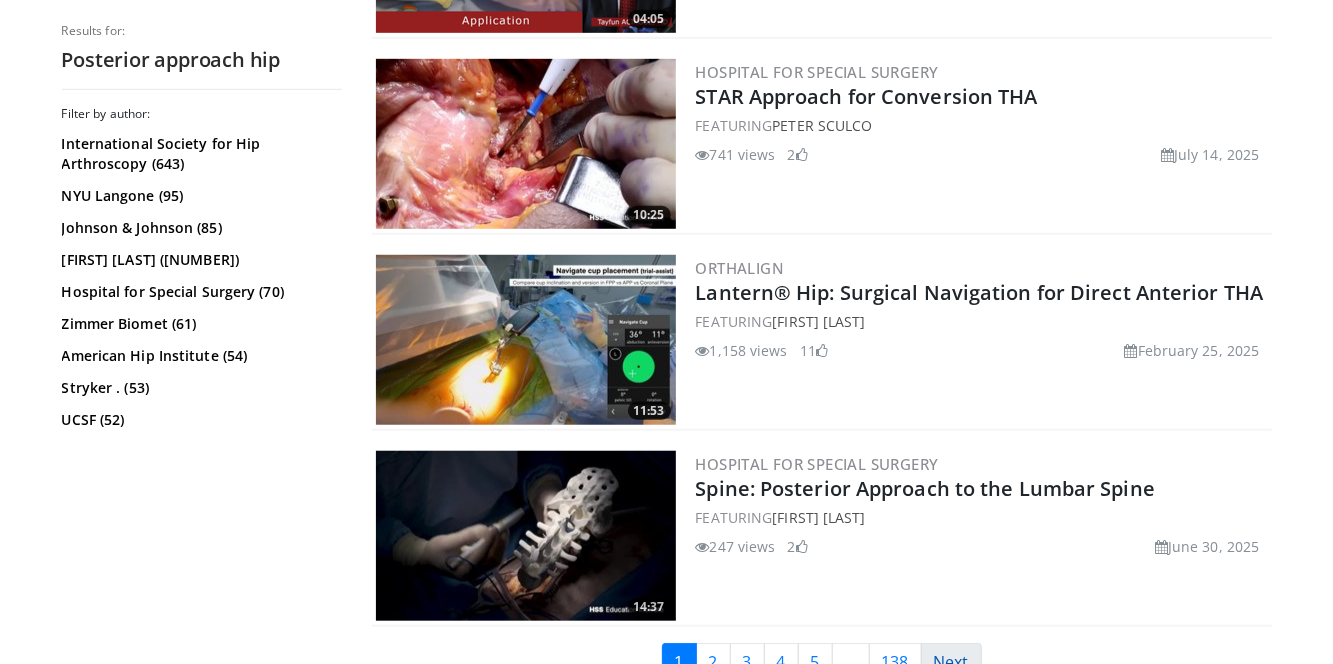 click on "Next" at bounding box center [951, 662] 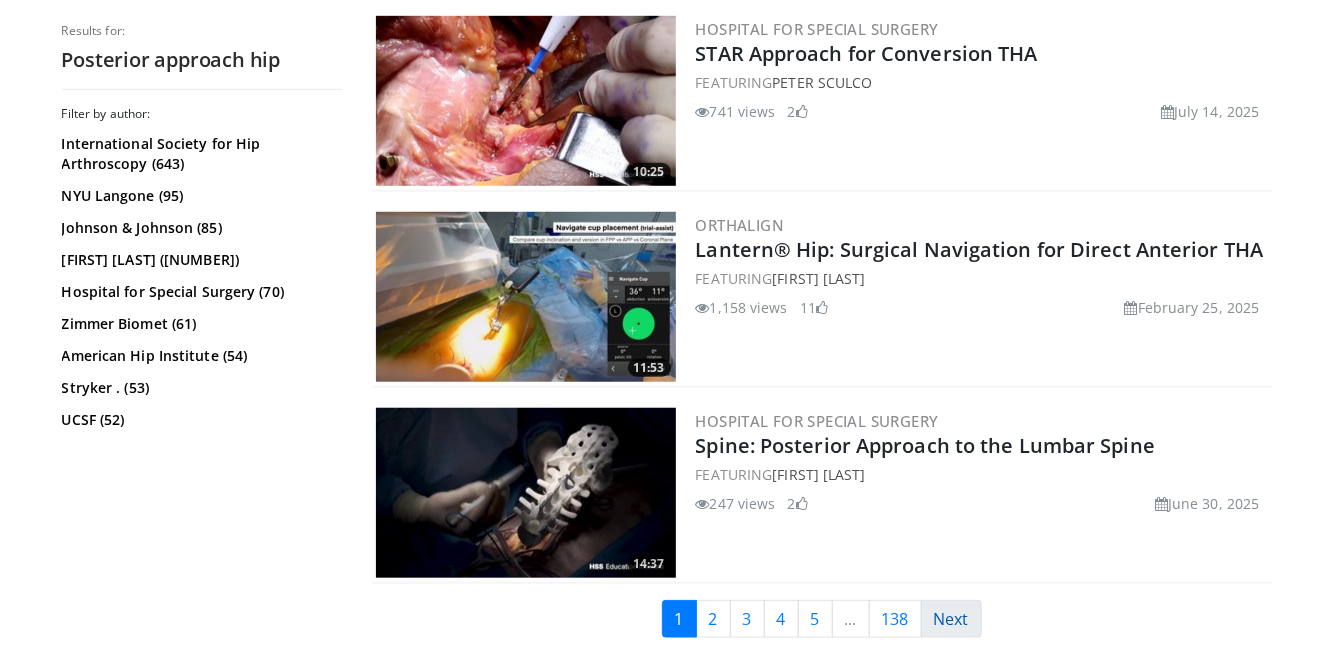 scroll, scrollTop: 4739, scrollLeft: 0, axis: vertical 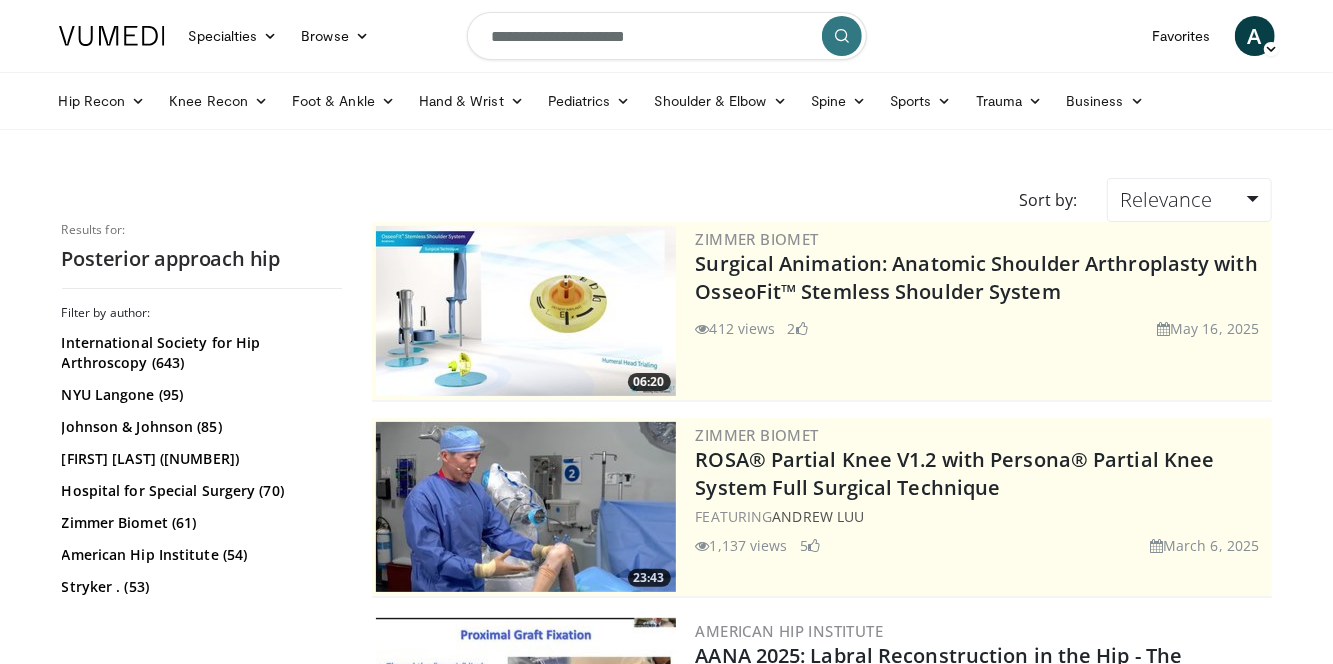 click on "Hip Recon" at bounding box center [102, 101] 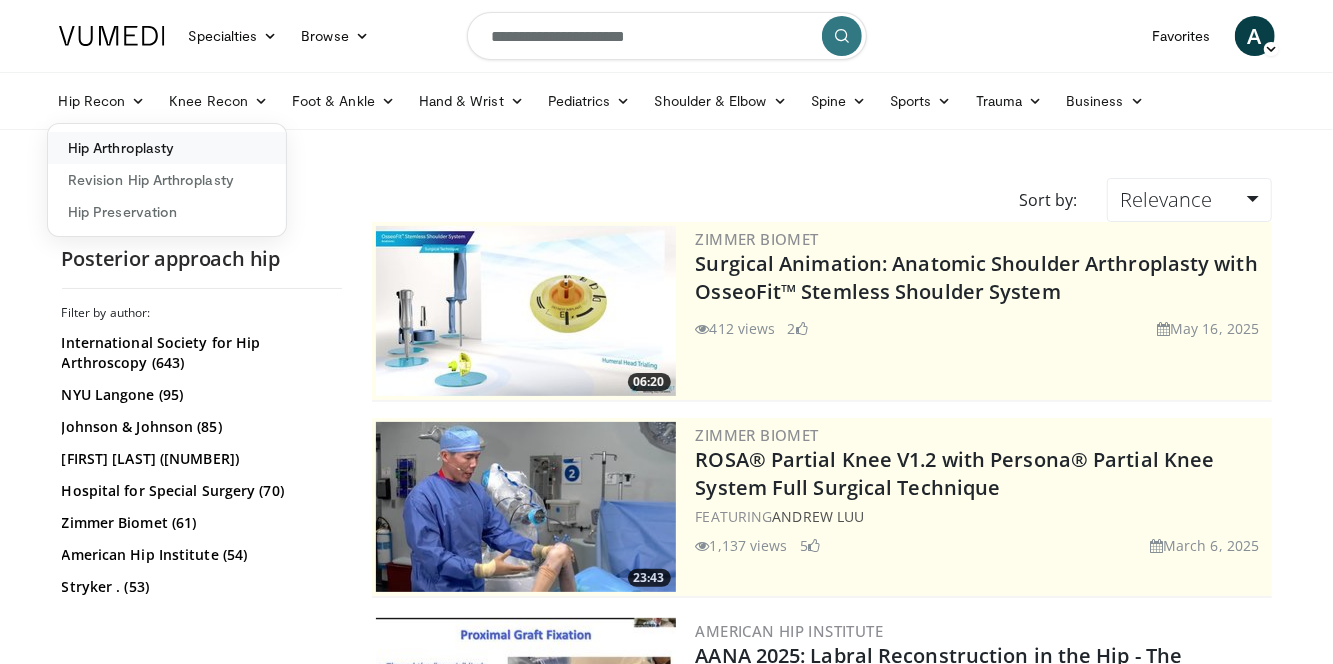 click on "Hip Arthroplasty" at bounding box center [167, 148] 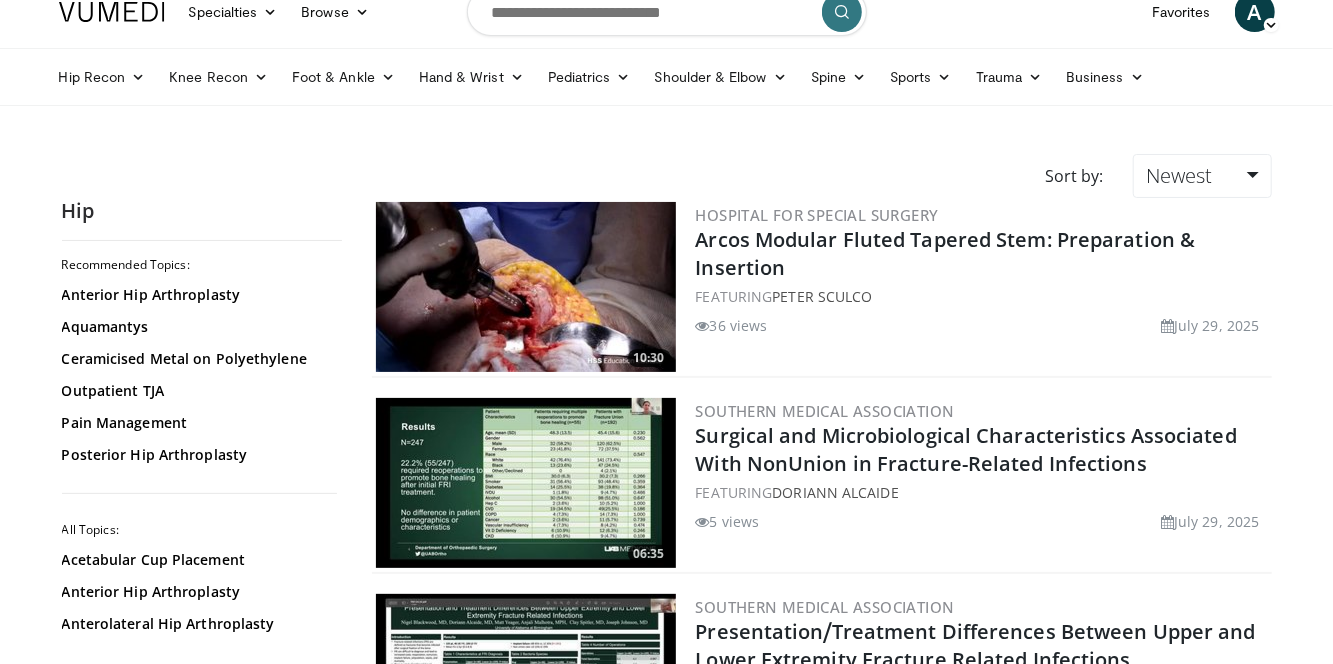scroll, scrollTop: 50, scrollLeft: 0, axis: vertical 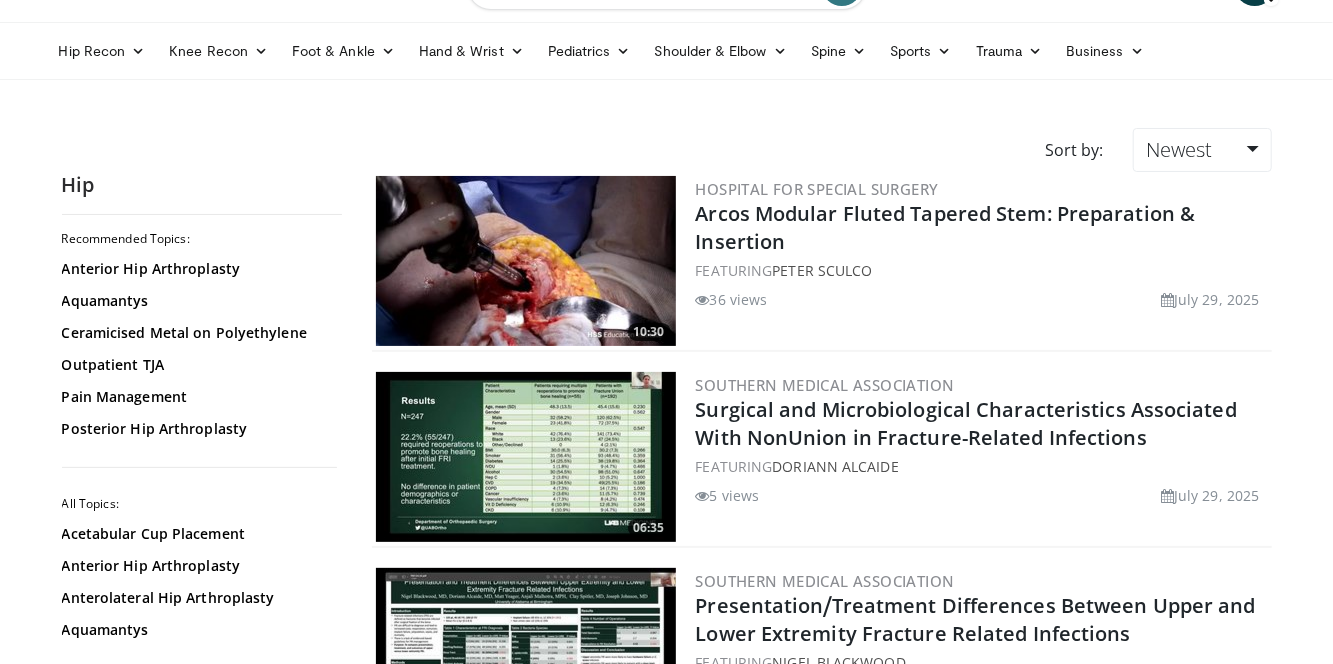 click on "Posterior Hip Arthroplasty" at bounding box center (197, 429) 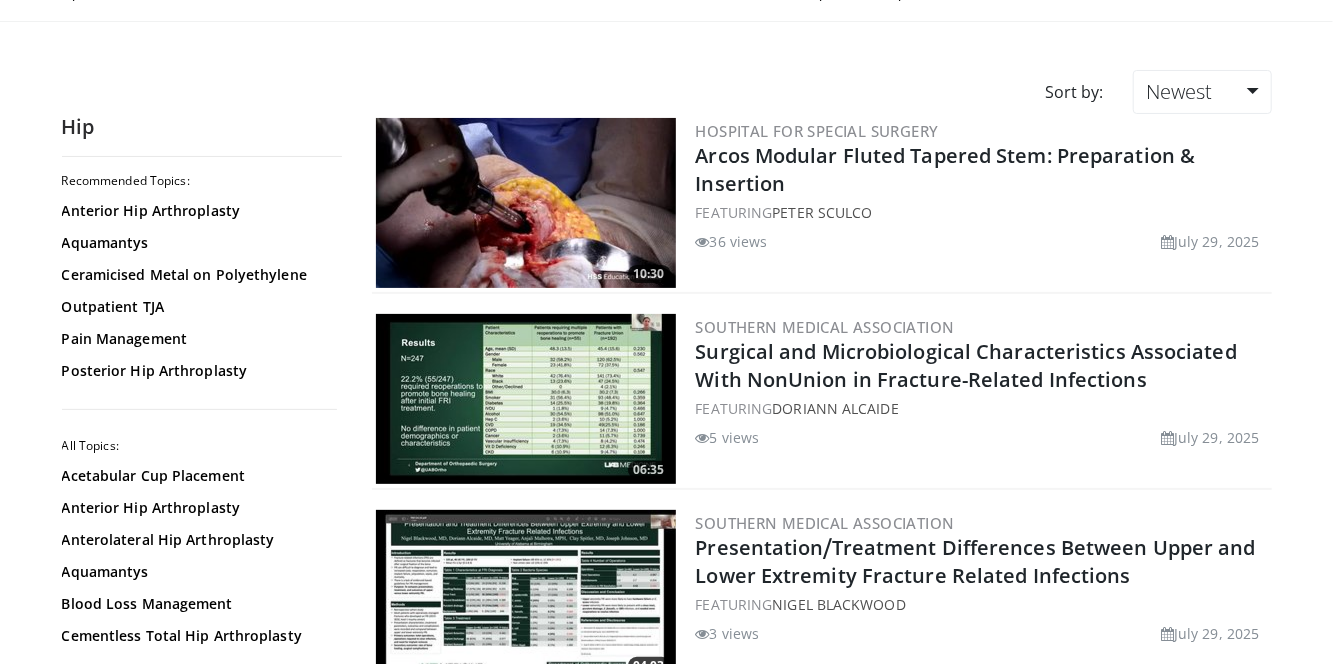 scroll, scrollTop: 114, scrollLeft: 0, axis: vertical 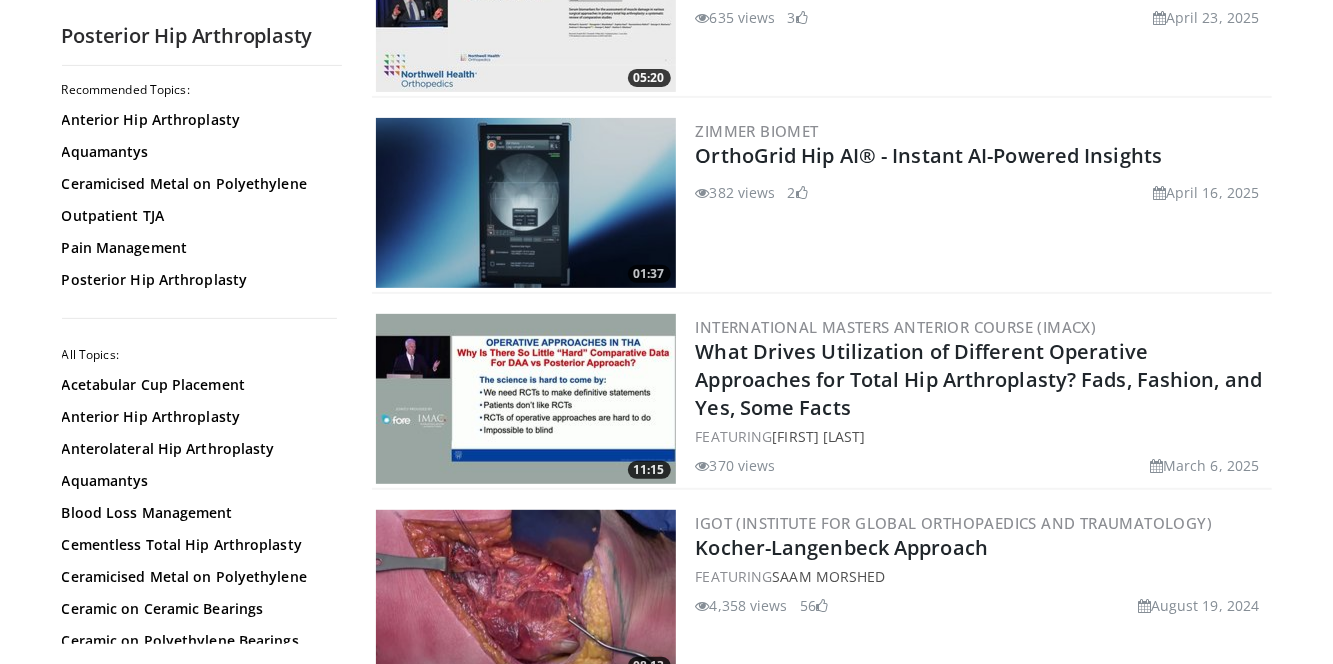 click on "What Drives Utilization of Different Operative Approaches for Total Hip Arthroplasty? Fads, Fashion, and Yes, Some Facts" at bounding box center [979, 379] 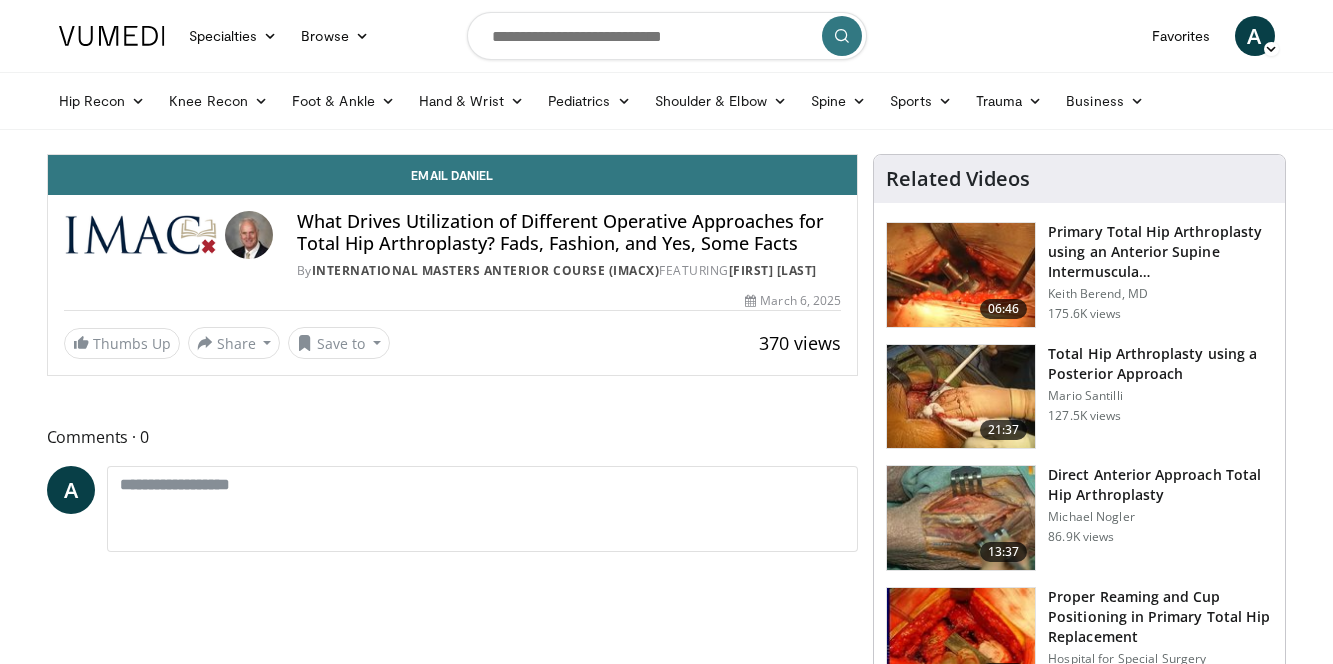 scroll, scrollTop: 0, scrollLeft: 0, axis: both 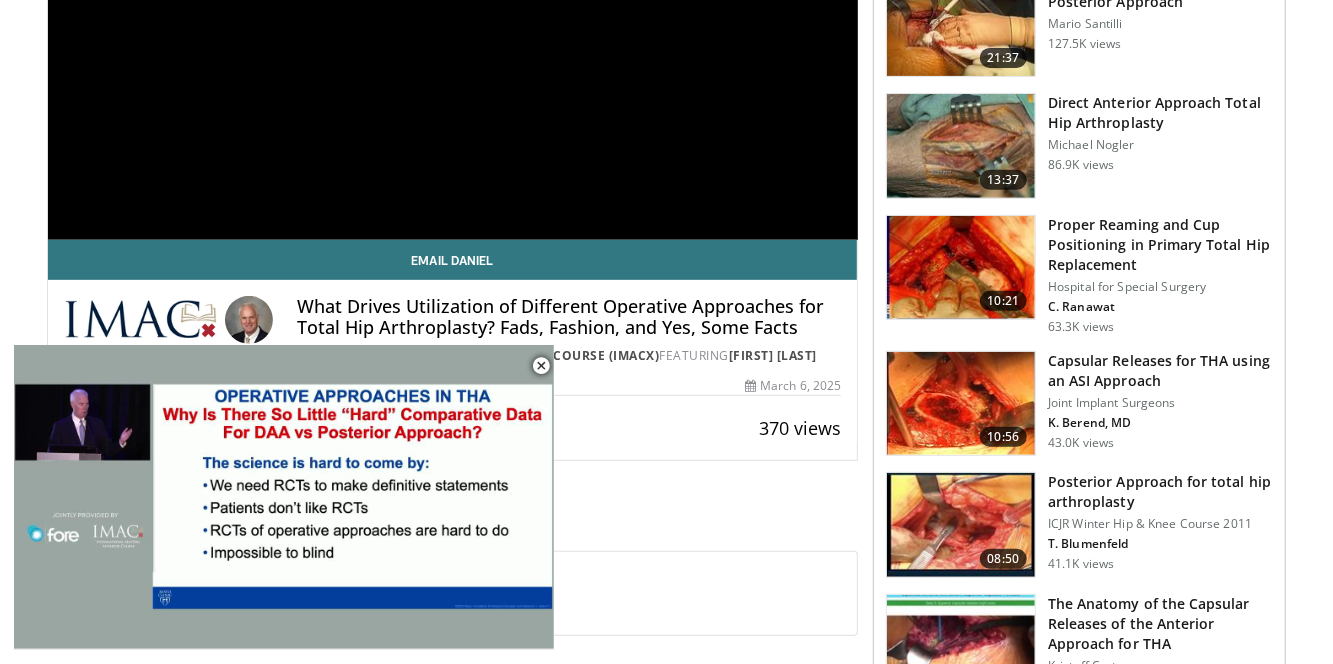 click at bounding box center [961, 525] 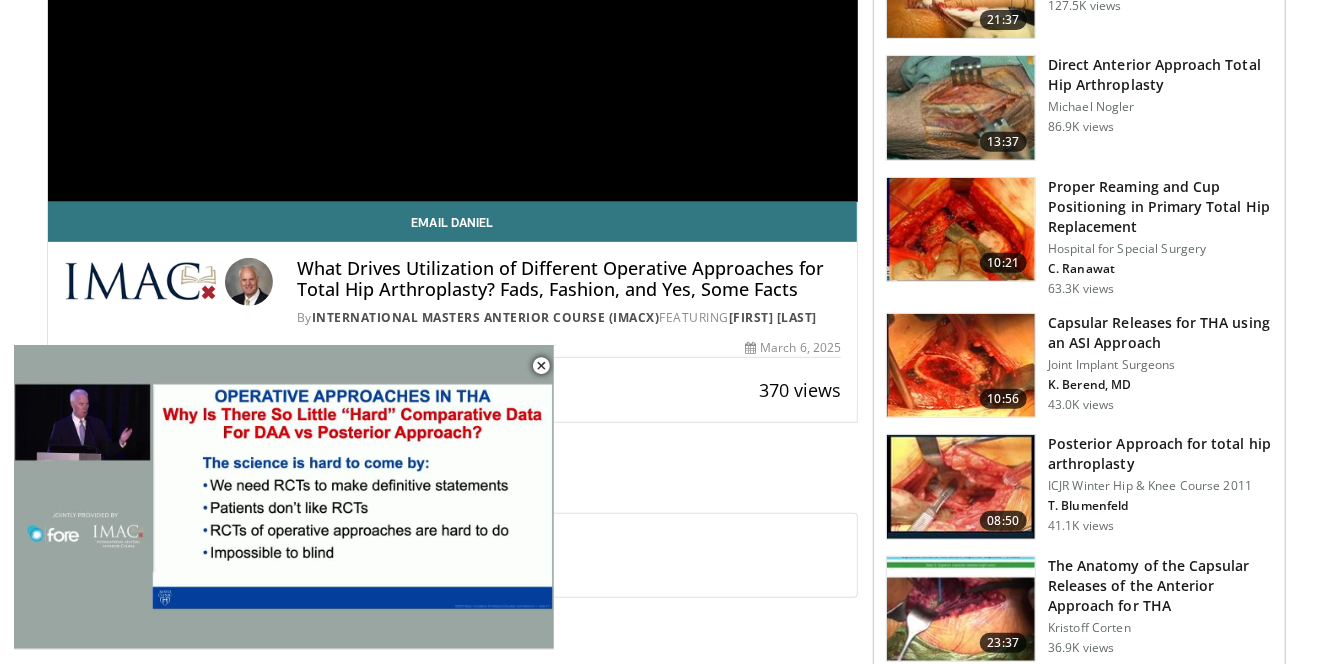 scroll, scrollTop: 436, scrollLeft: 0, axis: vertical 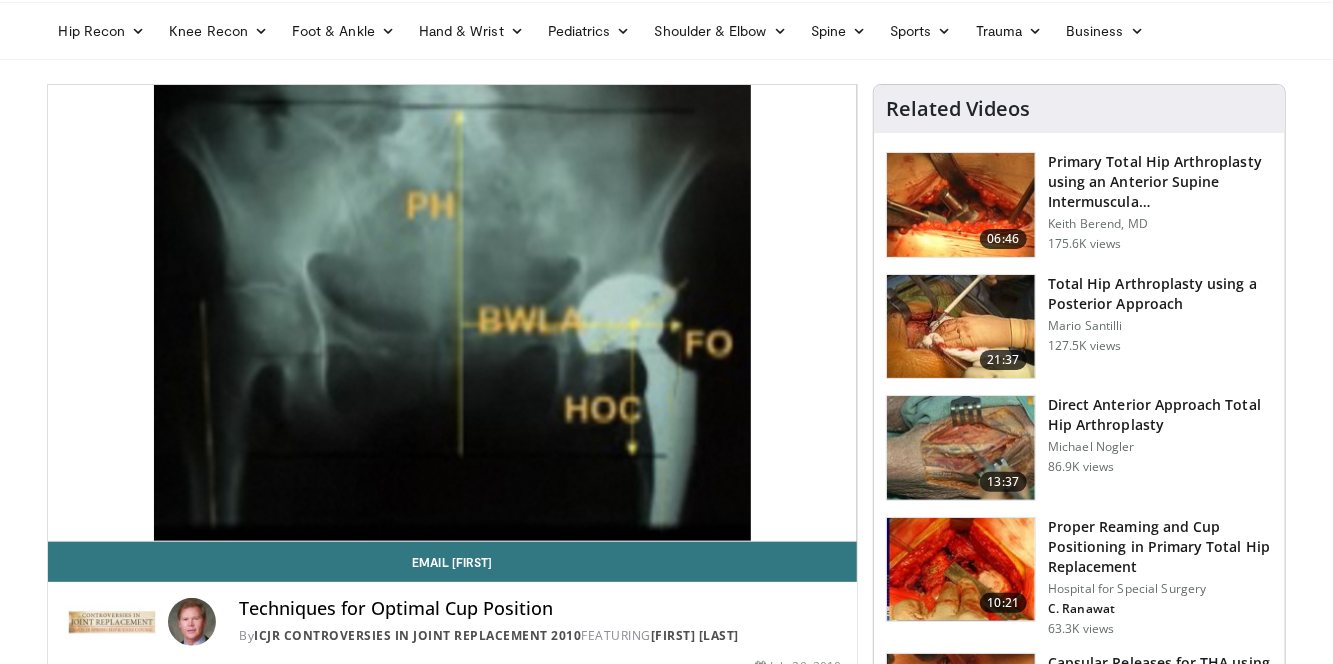 click on "Proper Reaming and Cup Positioning in Primary Total Hip Replacement" at bounding box center (1160, 547) 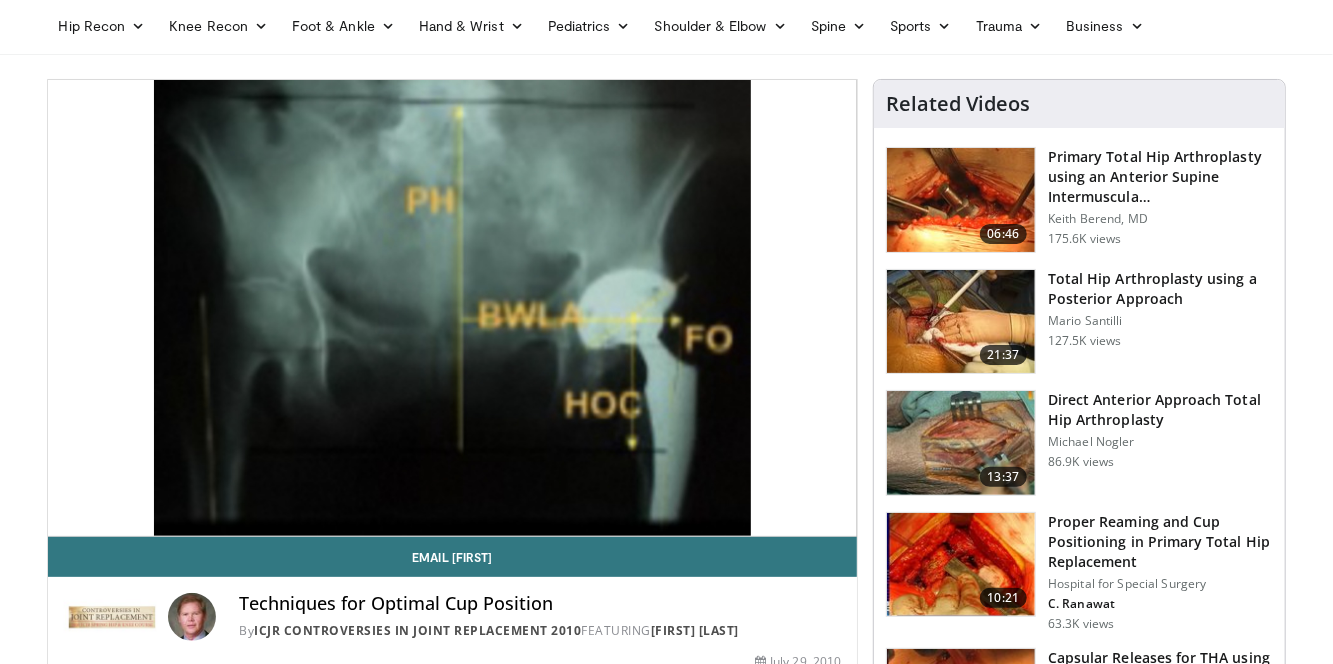 scroll, scrollTop: 134, scrollLeft: 0, axis: vertical 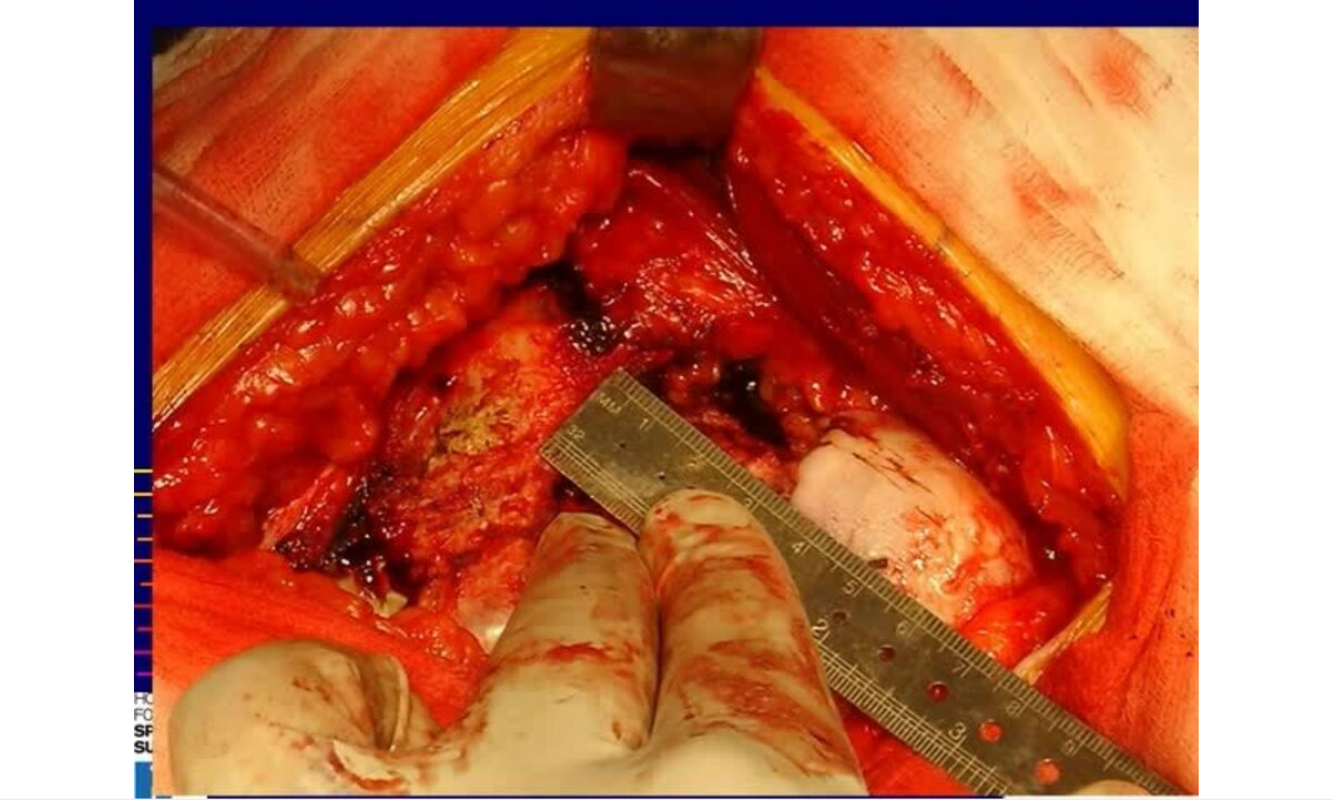 click on "10 seconds
Tap to unmute" at bounding box center (666, 399) 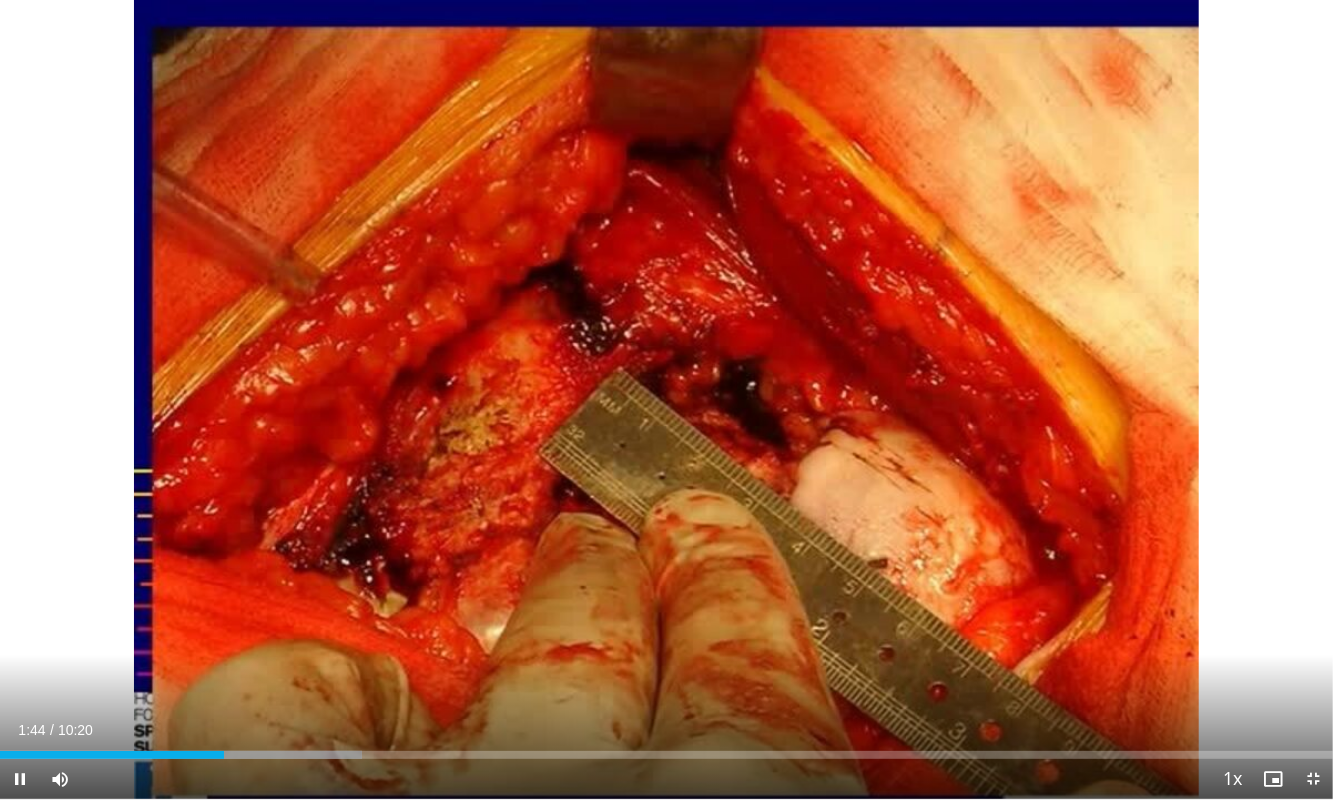 click at bounding box center (666, 400) 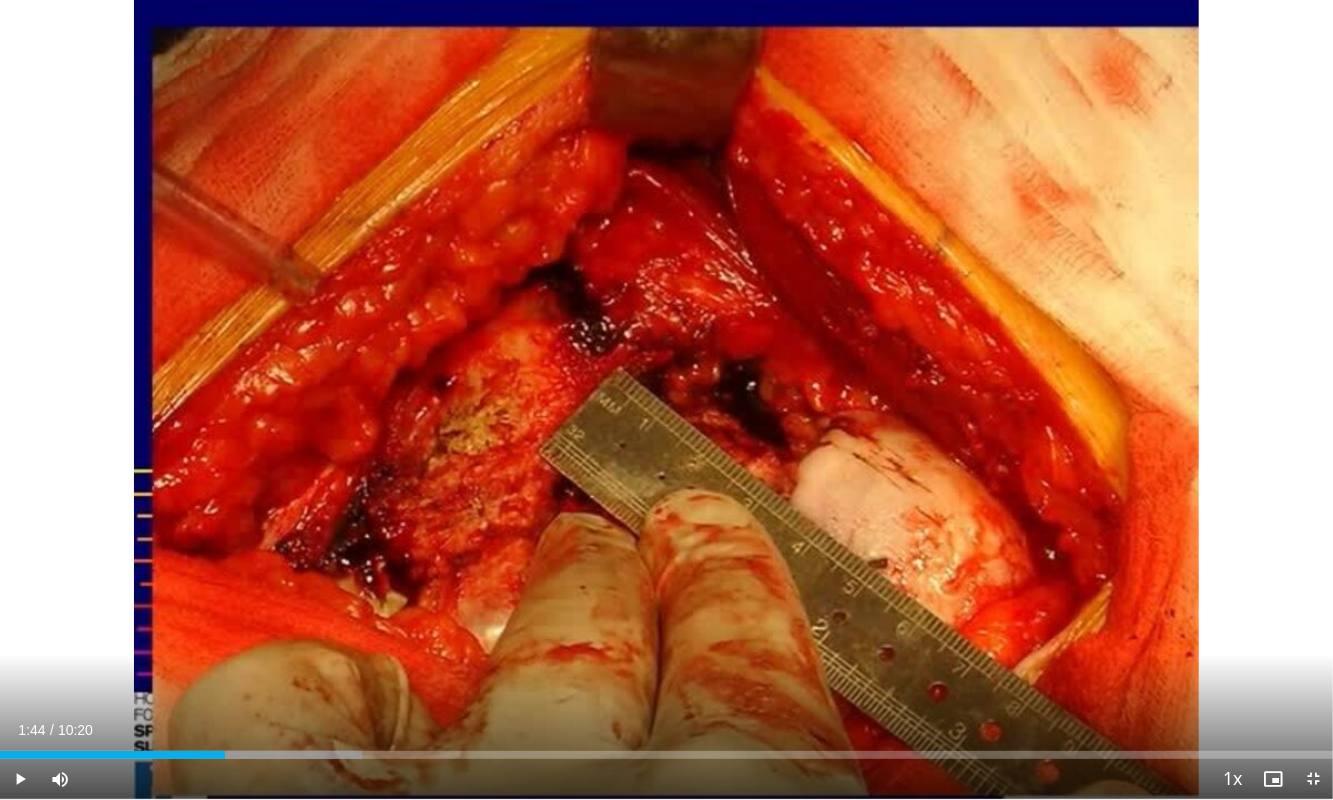 click on "10 seconds
Tap to unmute" at bounding box center (666, 399) 